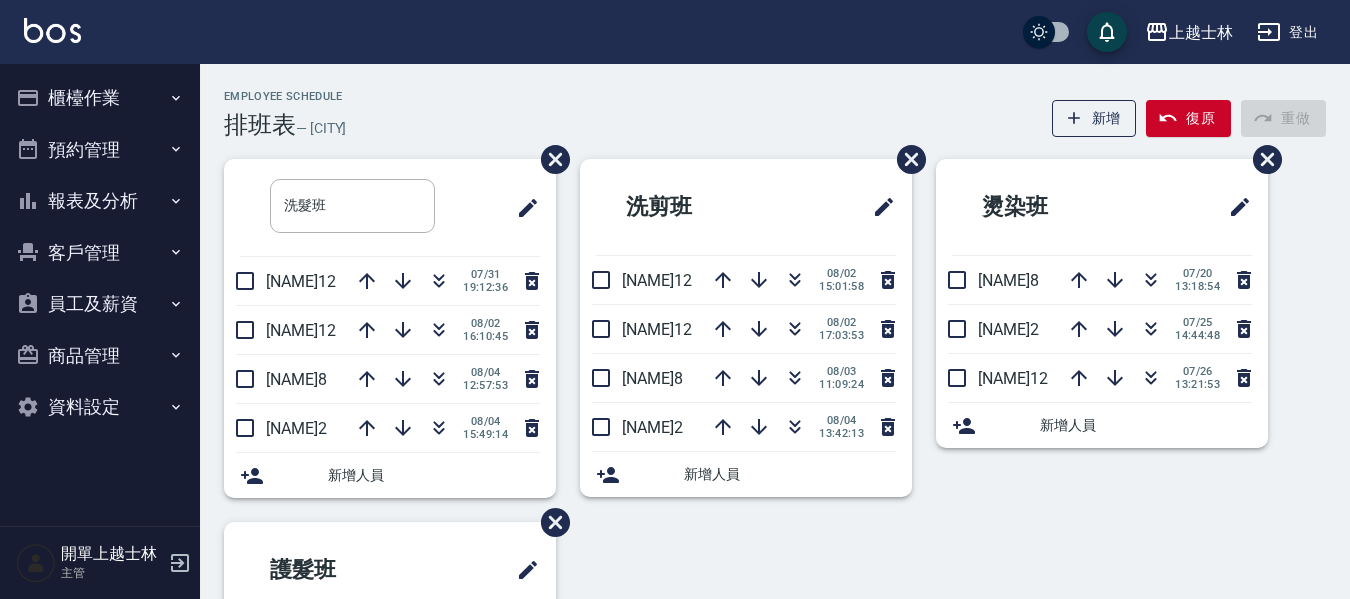 scroll, scrollTop: 100, scrollLeft: 0, axis: vertical 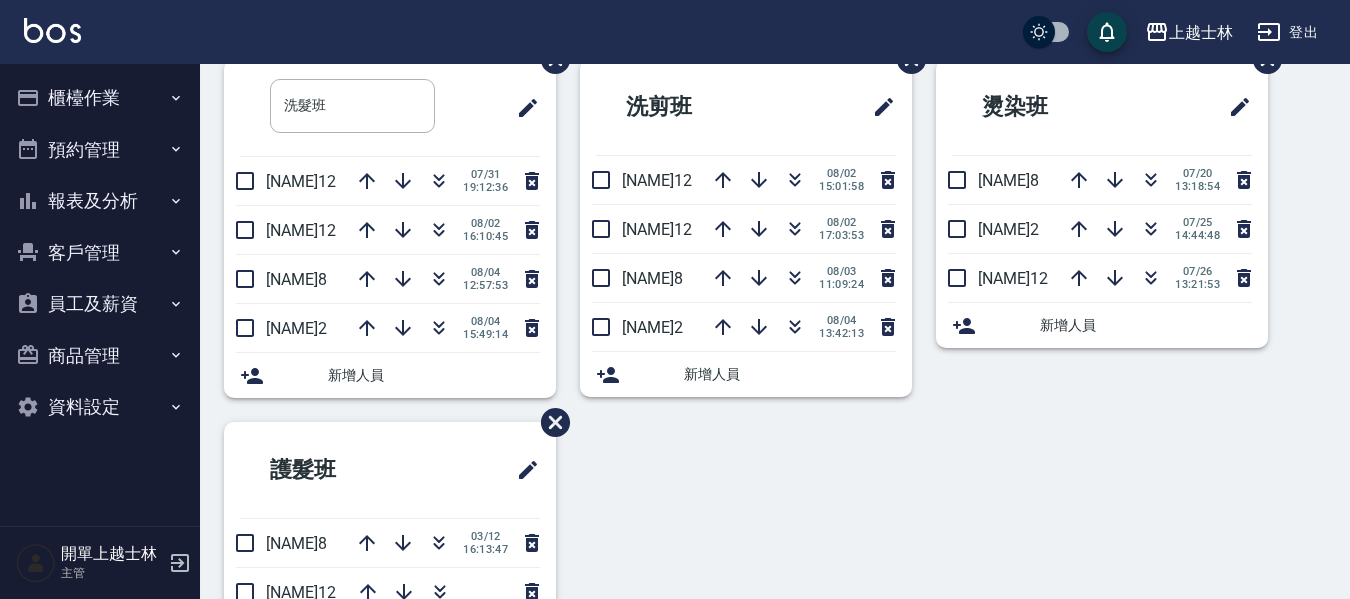 drag, startPoint x: 0, startPoint y: 0, endPoint x: 69, endPoint y: 94, distance: 116.60618 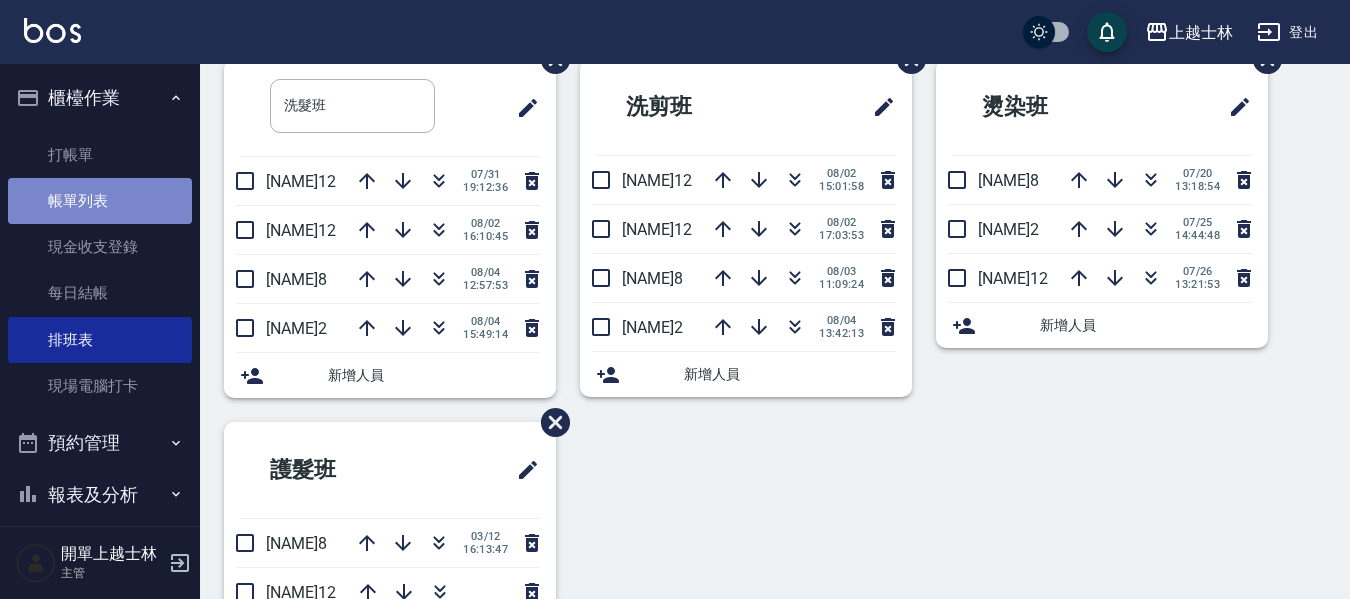 click on "帳單列表" at bounding box center [100, 201] 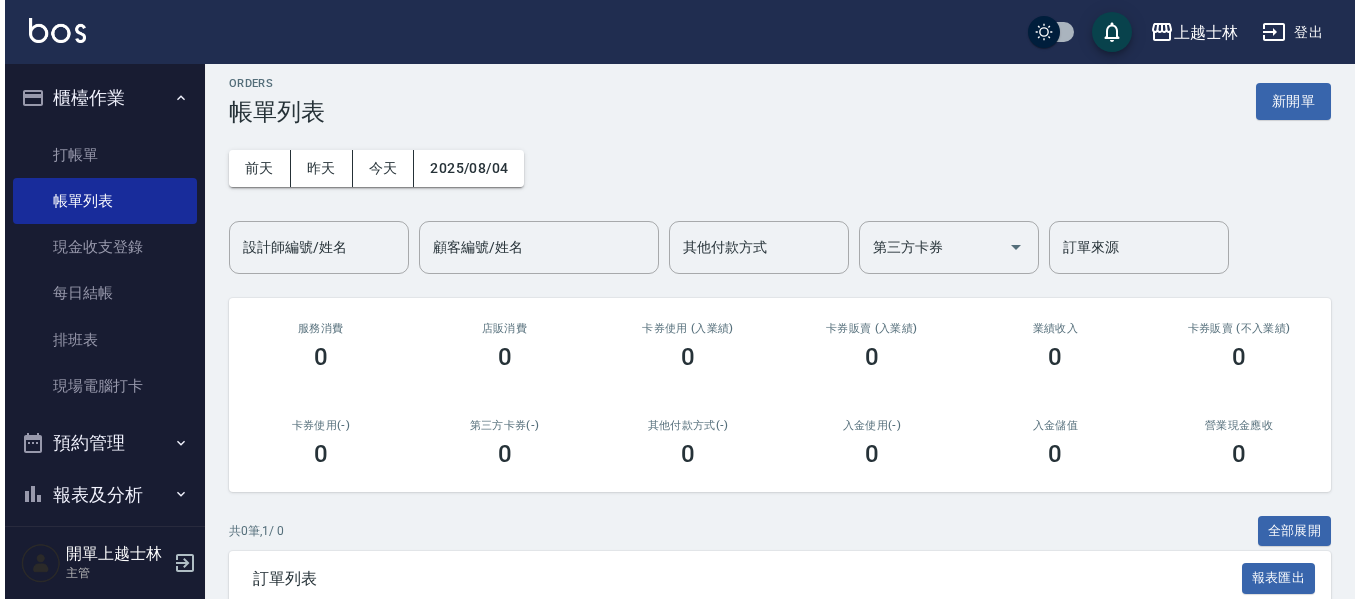 scroll, scrollTop: 0, scrollLeft: 0, axis: both 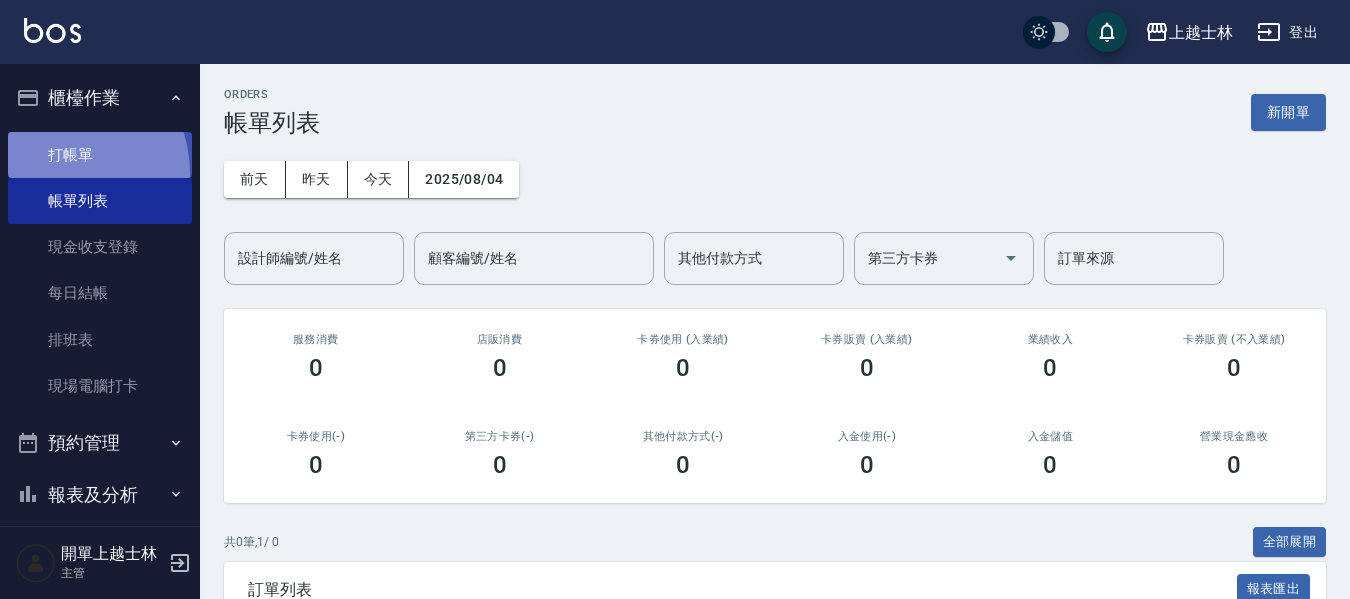click on "打帳單" at bounding box center (100, 155) 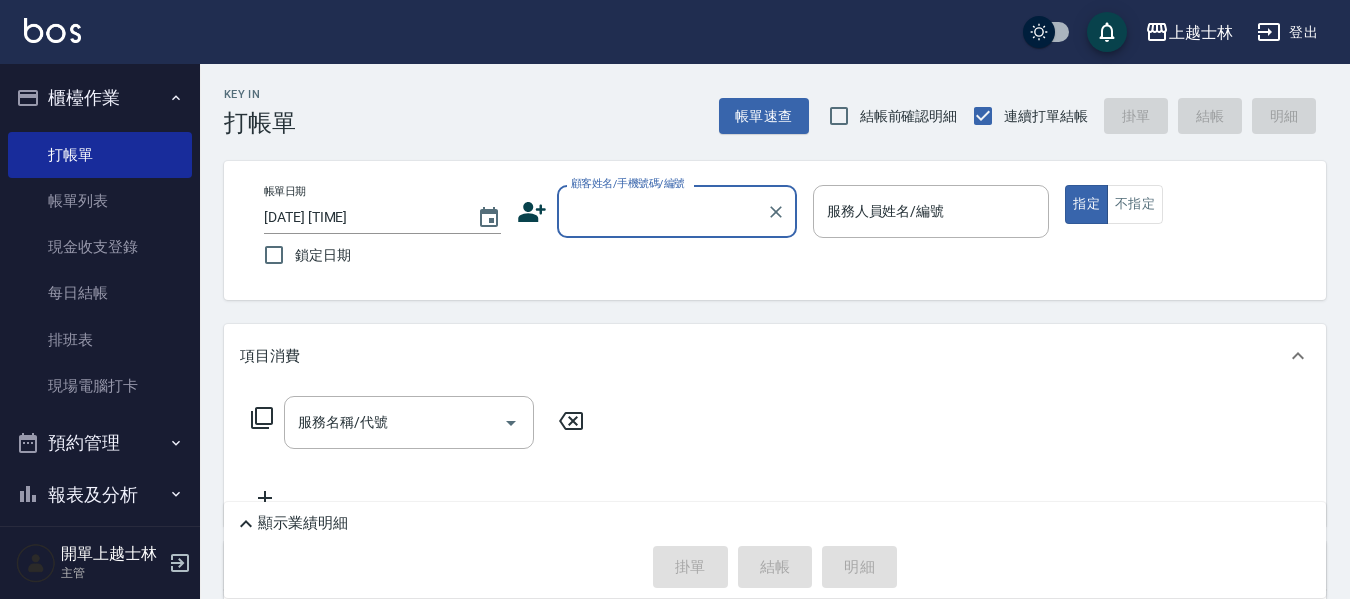 click on "顧客姓名/手機號碼/編號" at bounding box center [662, 211] 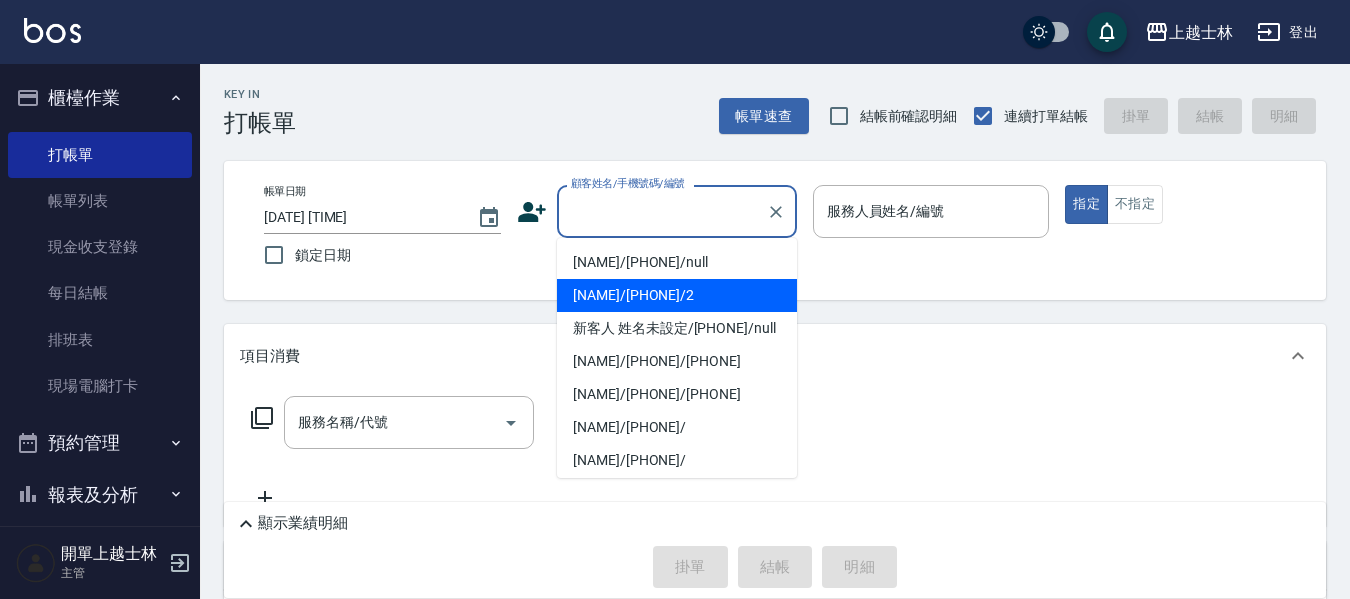 click on "[NAME]/[PHONE]/2" at bounding box center (677, 295) 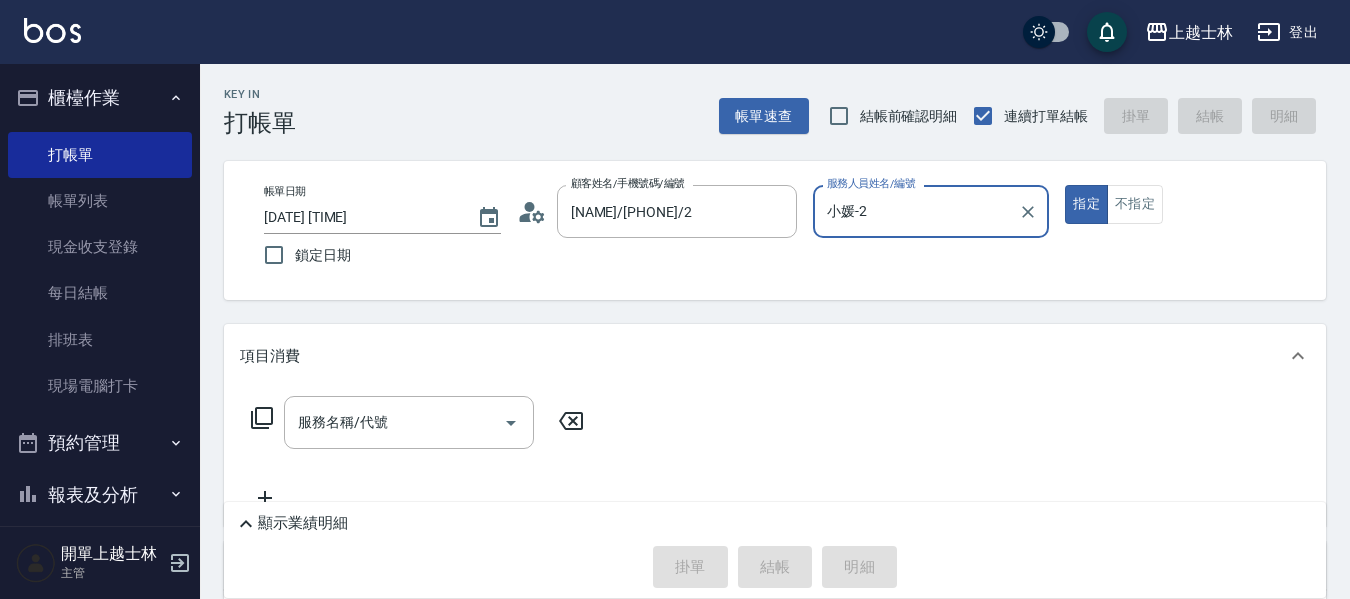 type on "小媛-2" 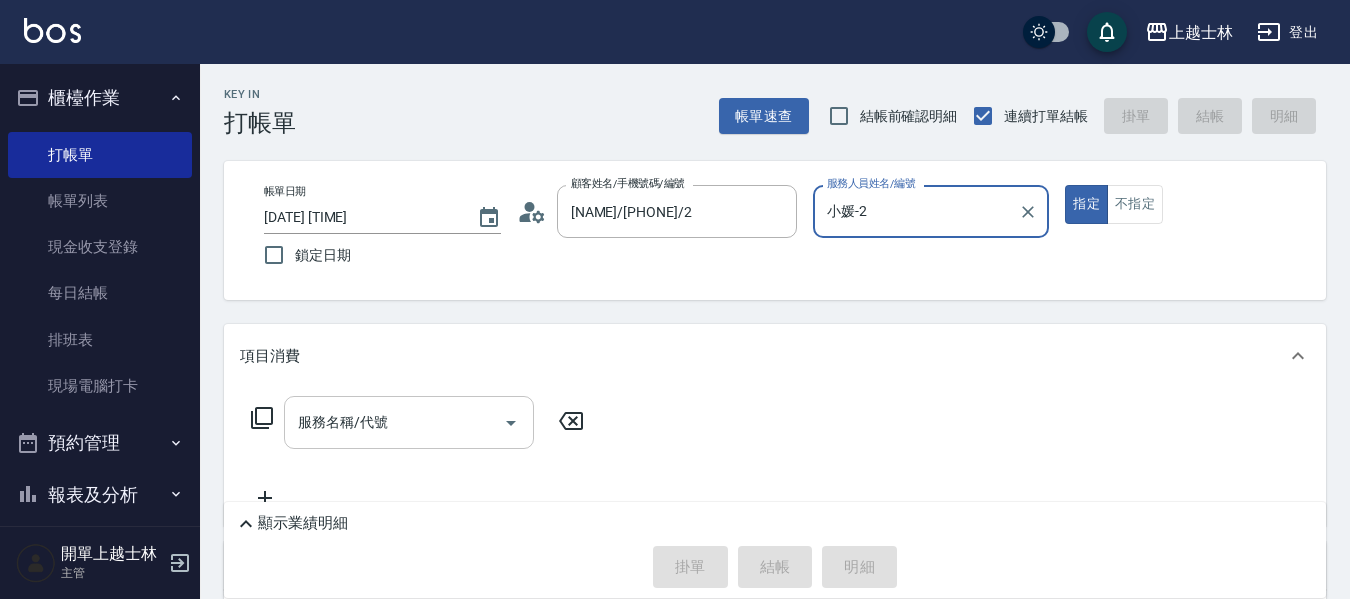 click on "服務名稱/代號 服務名稱/代號" at bounding box center (409, 422) 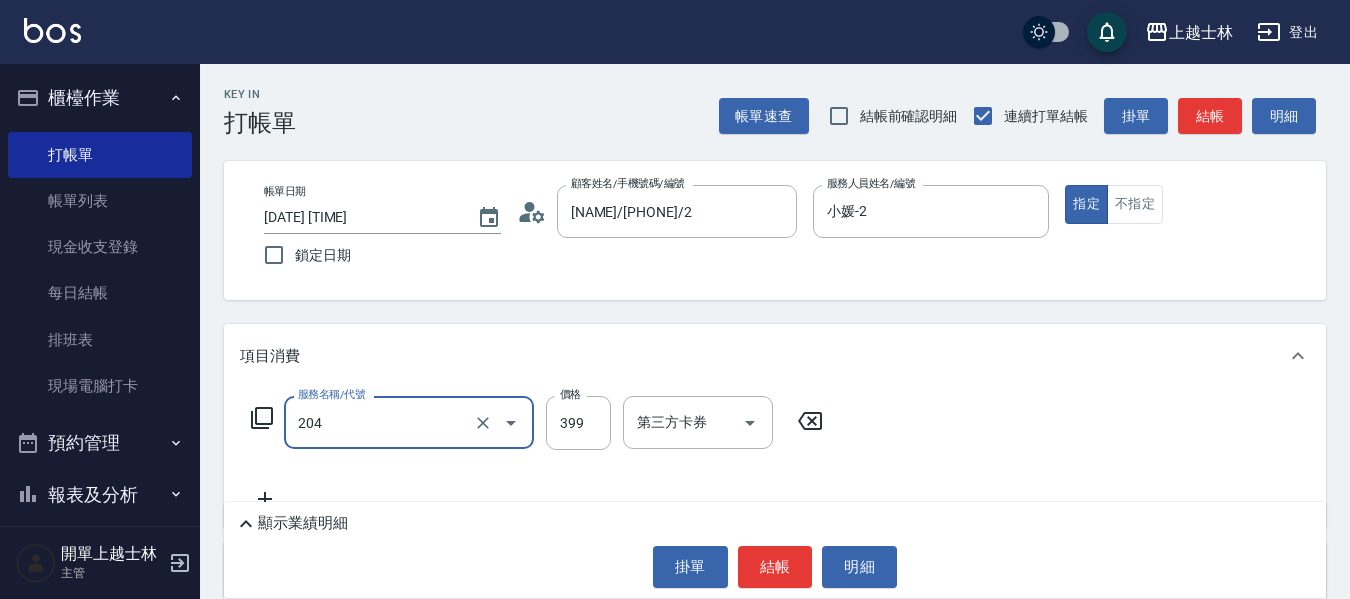 type on "A級洗+剪(204)" 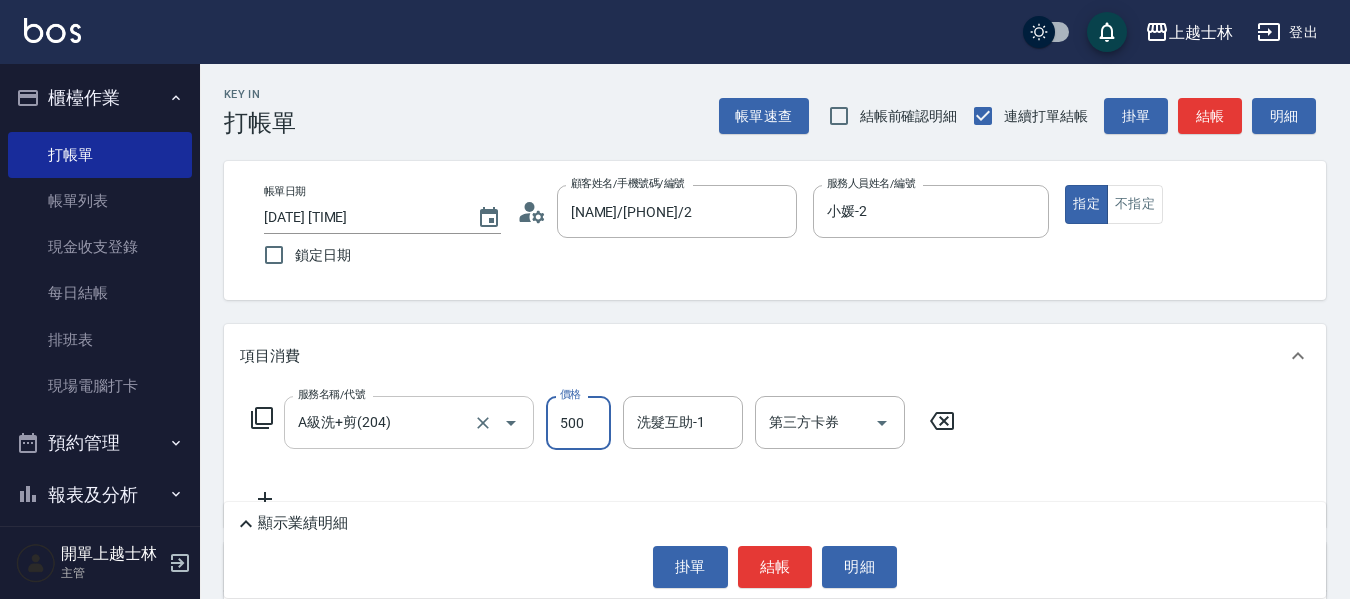 type on "500" 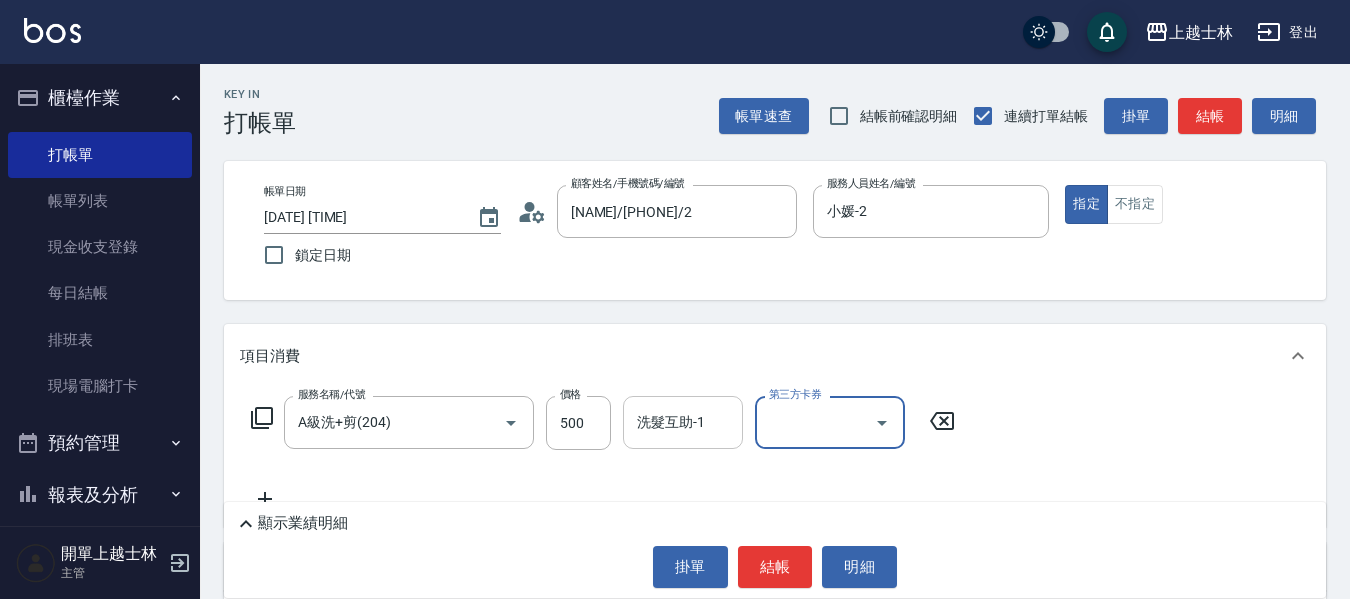 click on "洗髮互助-1" at bounding box center (683, 422) 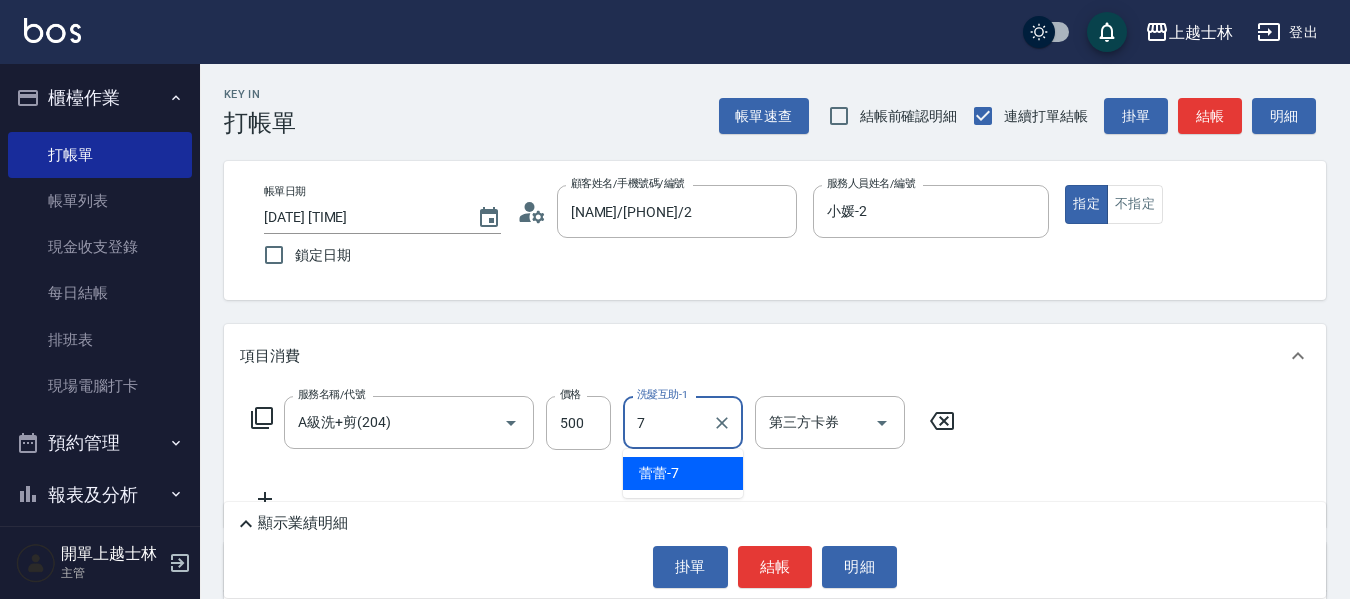 type on "蕾蕾-7" 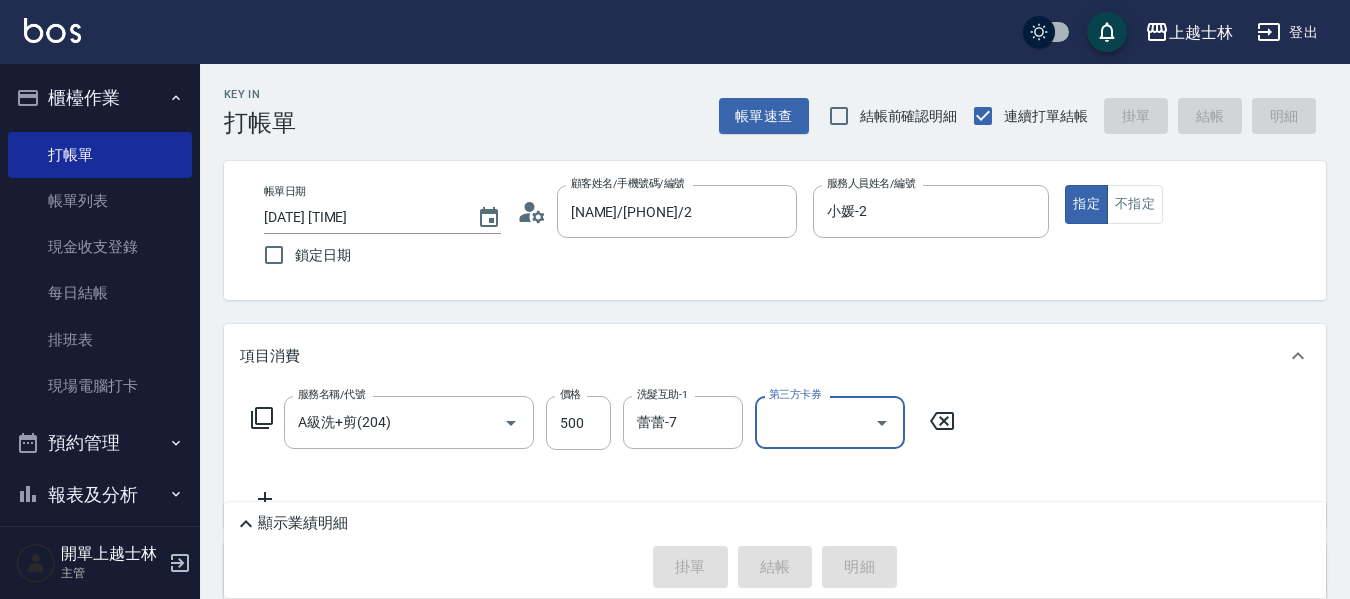 type 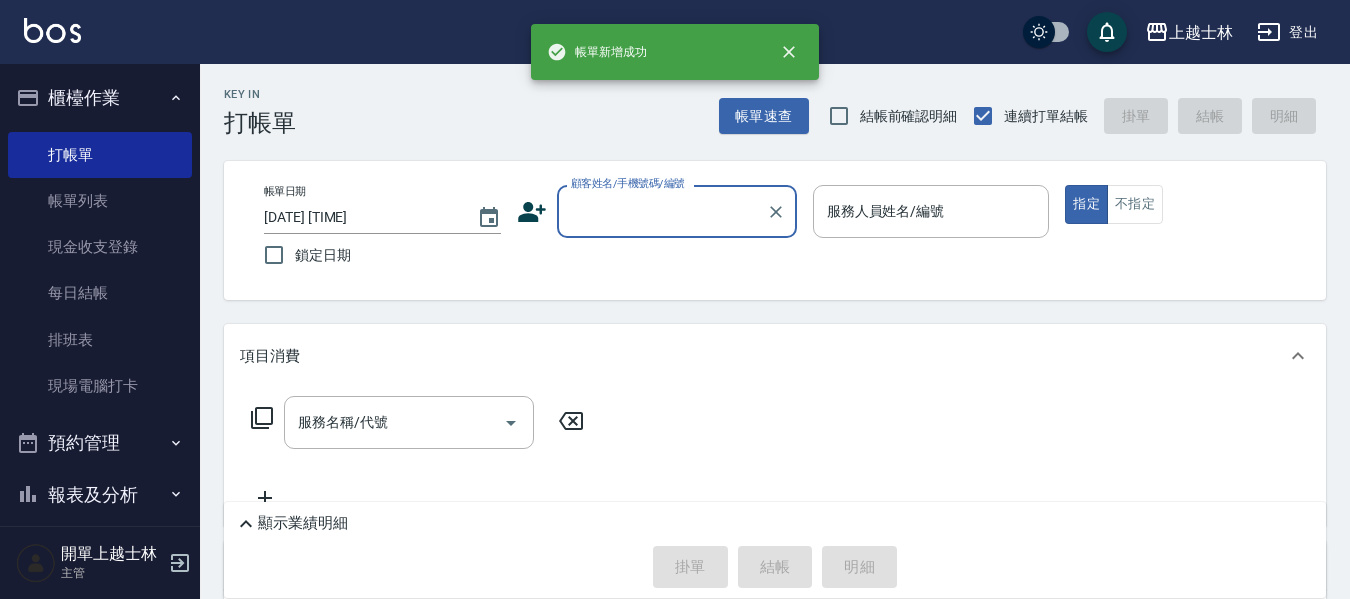 click on "顧客姓名/手機號碼/編號" at bounding box center [662, 211] 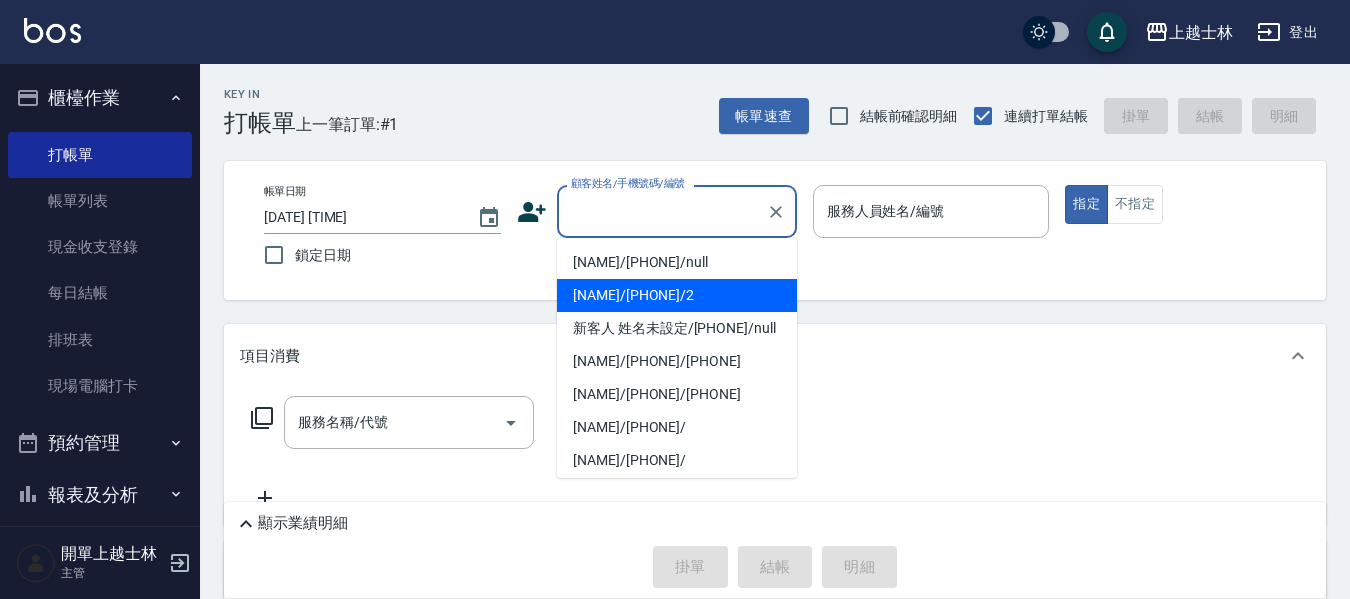 click on "[NAME]/[PHONE]/2" at bounding box center [677, 295] 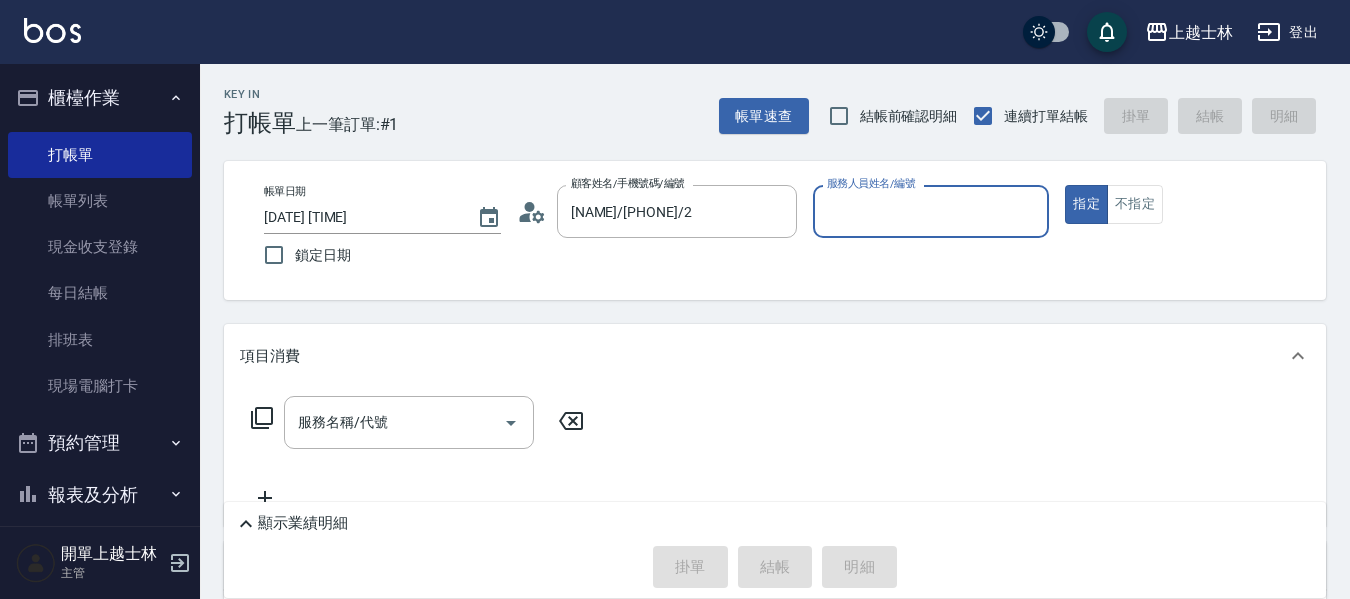 type on "小媛-2" 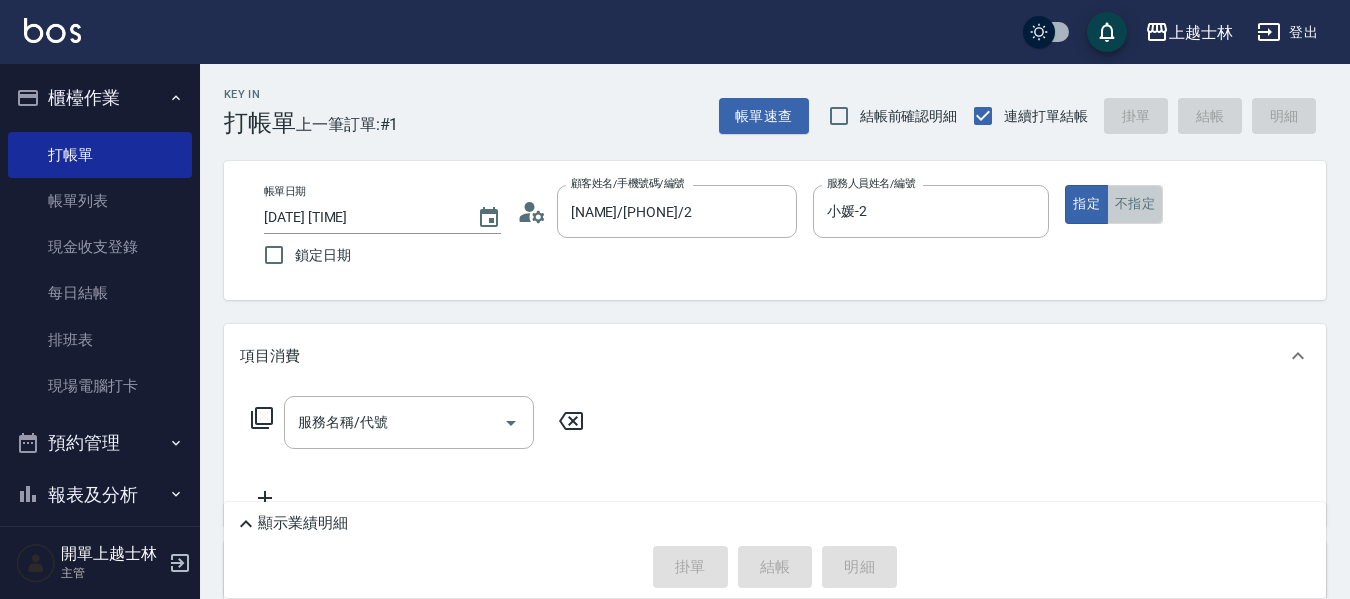 click on "不指定" at bounding box center [1135, 204] 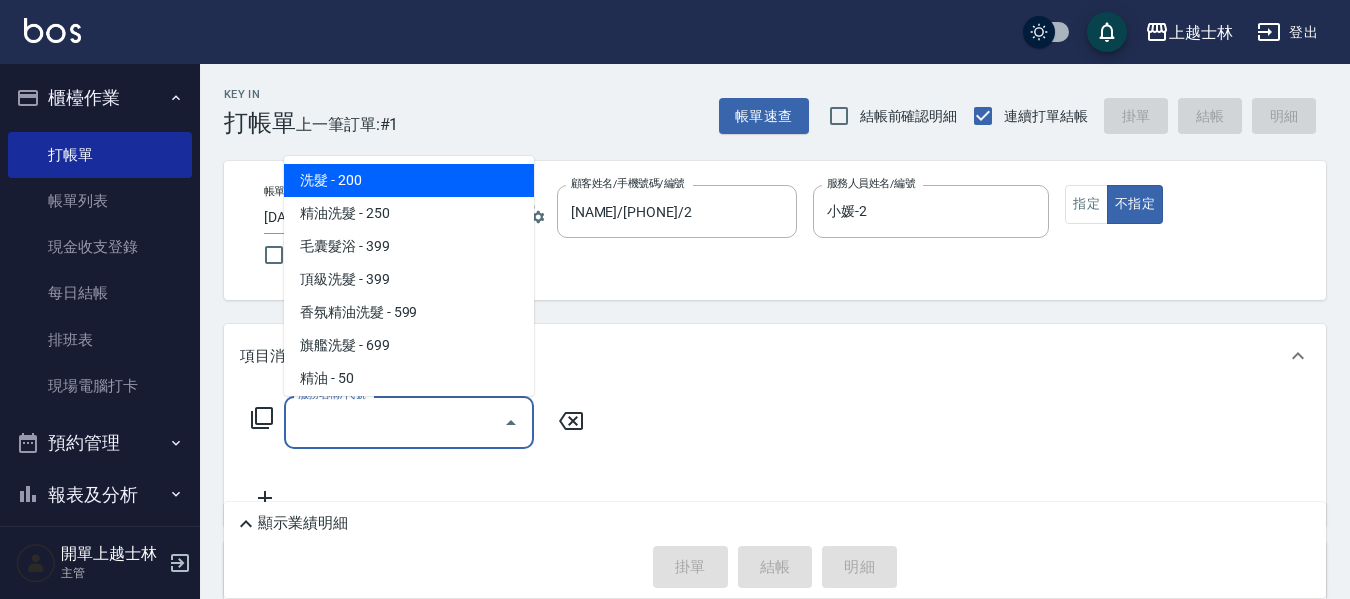 click on "服務名稱/代號" at bounding box center [394, 422] 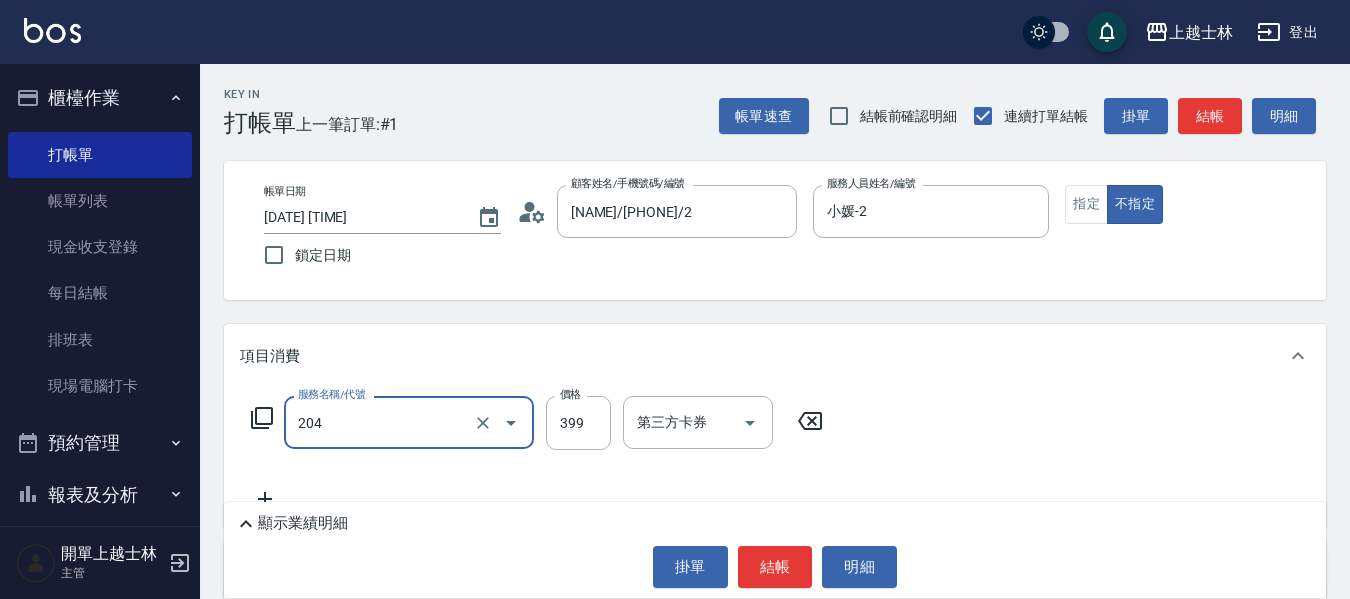 type on "A級洗+剪(204)" 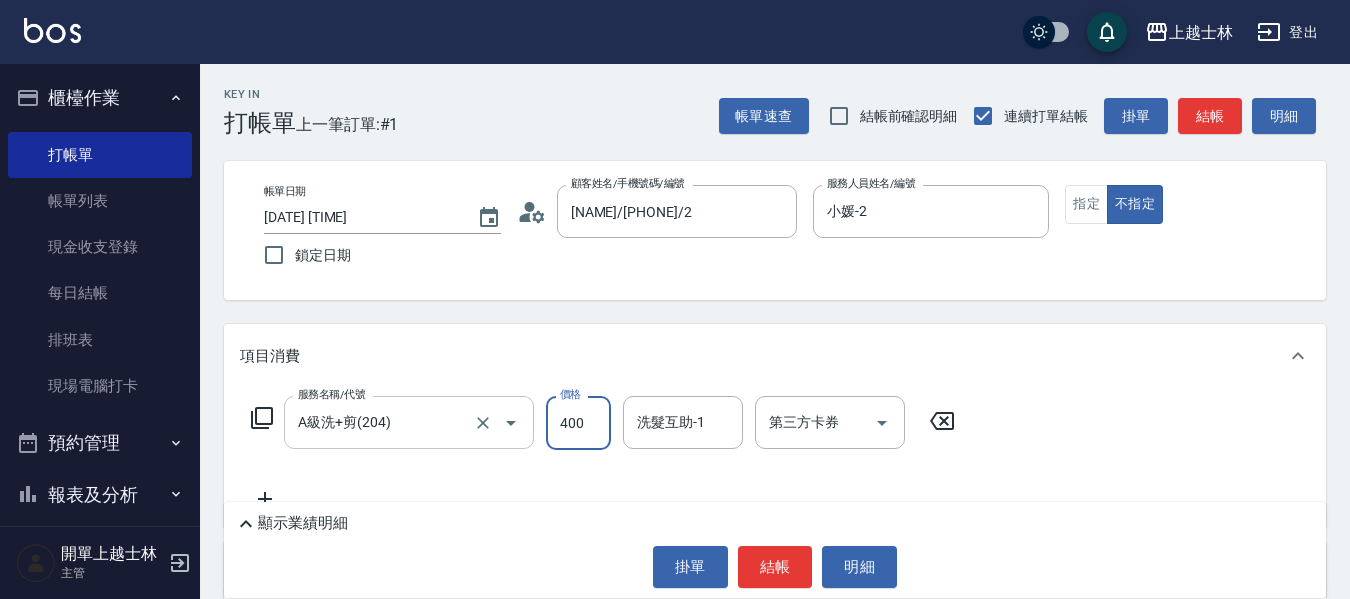 type on "400" 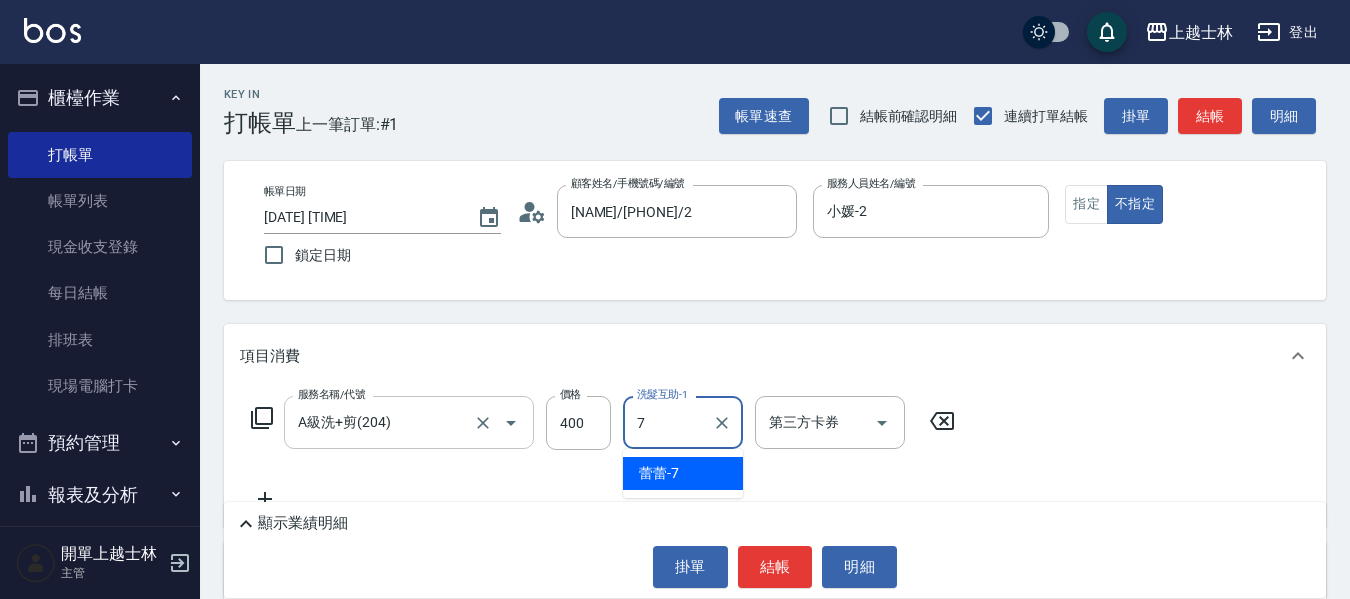 type on "蕾蕾-7" 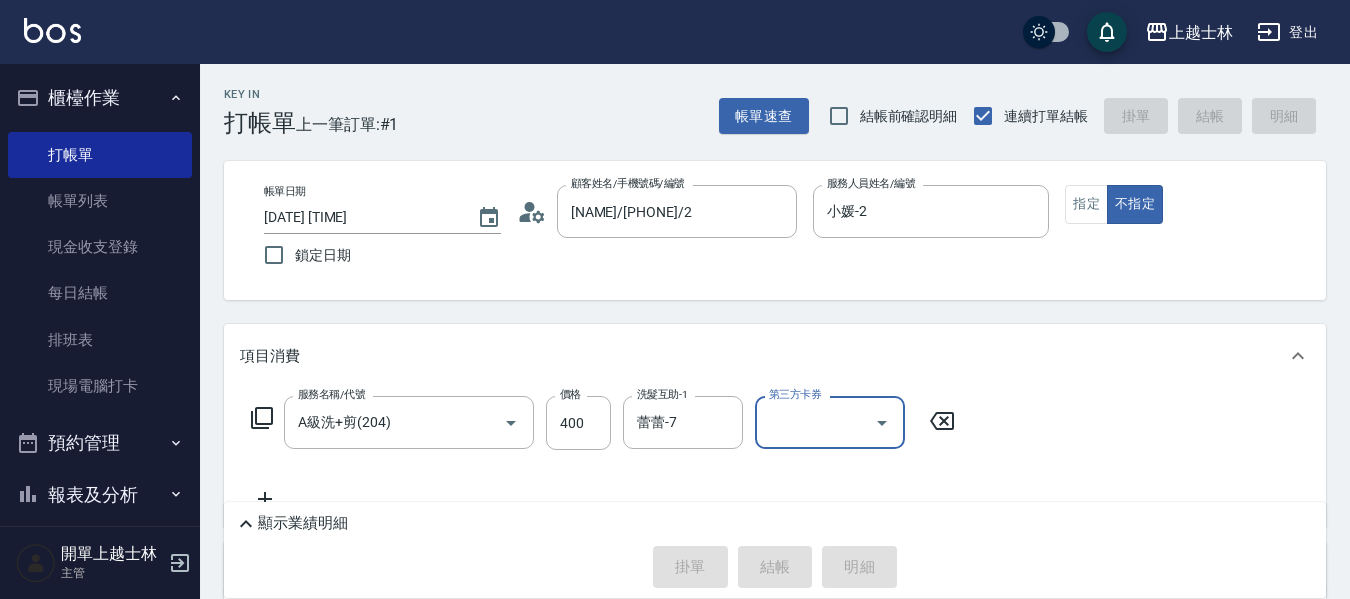 type on "[DATE] [TIME]" 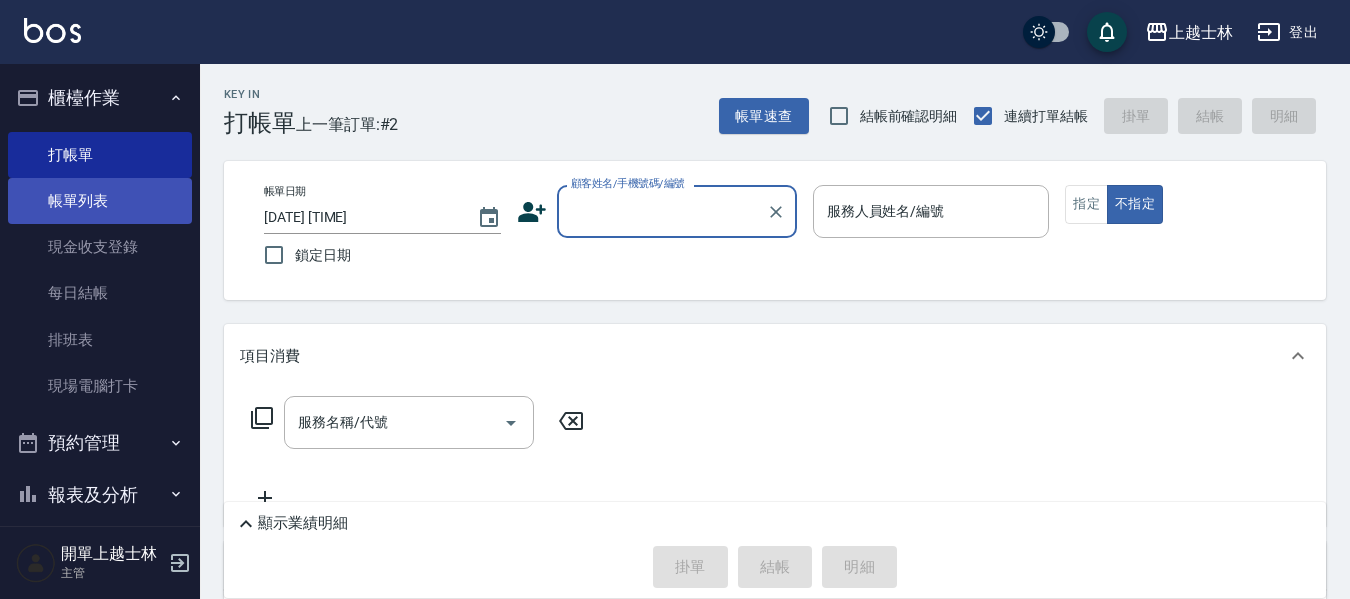 click on "帳單列表" at bounding box center [100, 201] 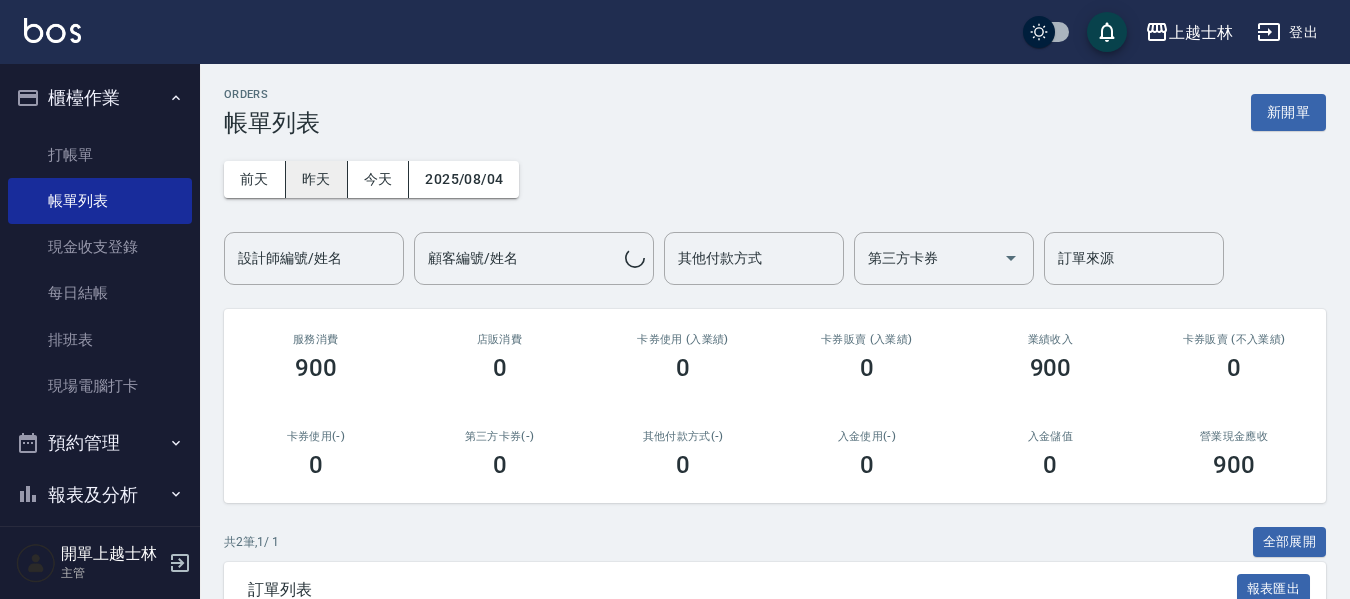 click on "昨天" at bounding box center [317, 179] 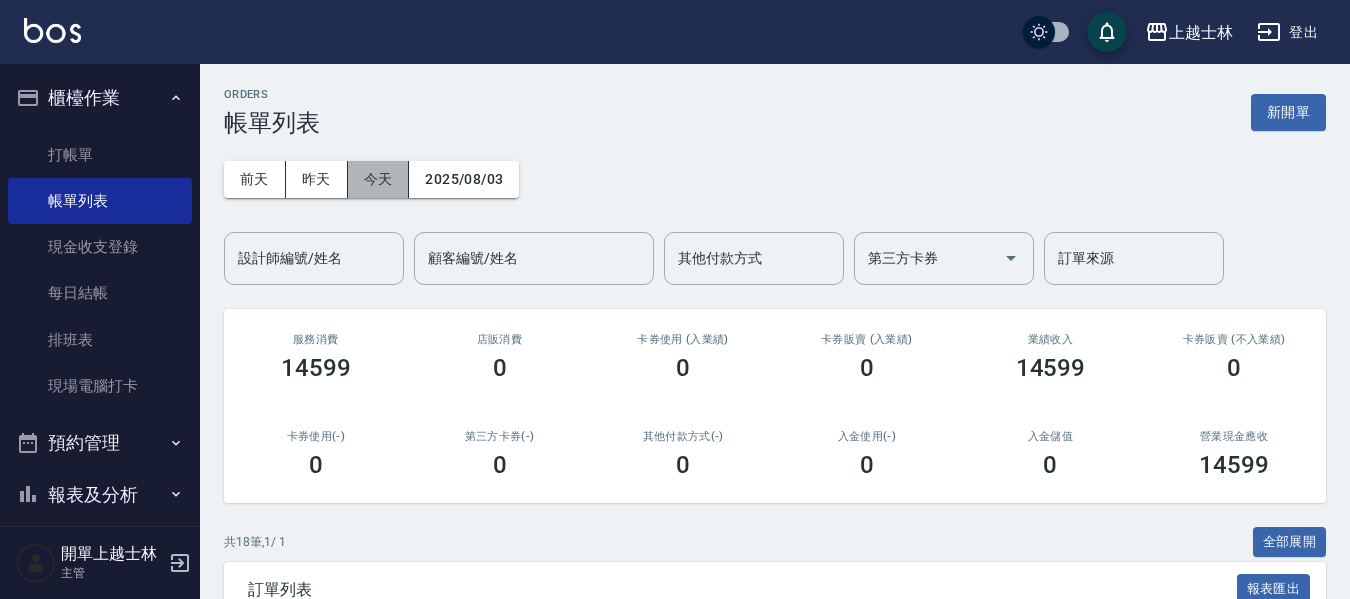 click on "今天" at bounding box center [379, 179] 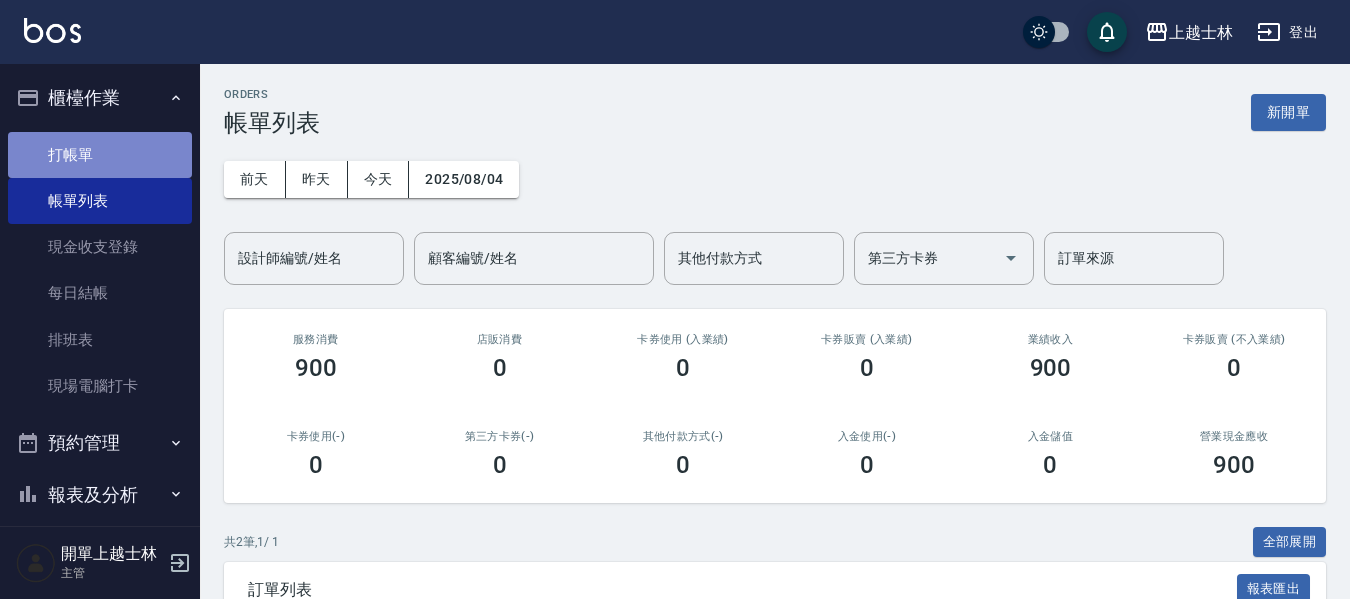 click on "打帳單" at bounding box center (100, 155) 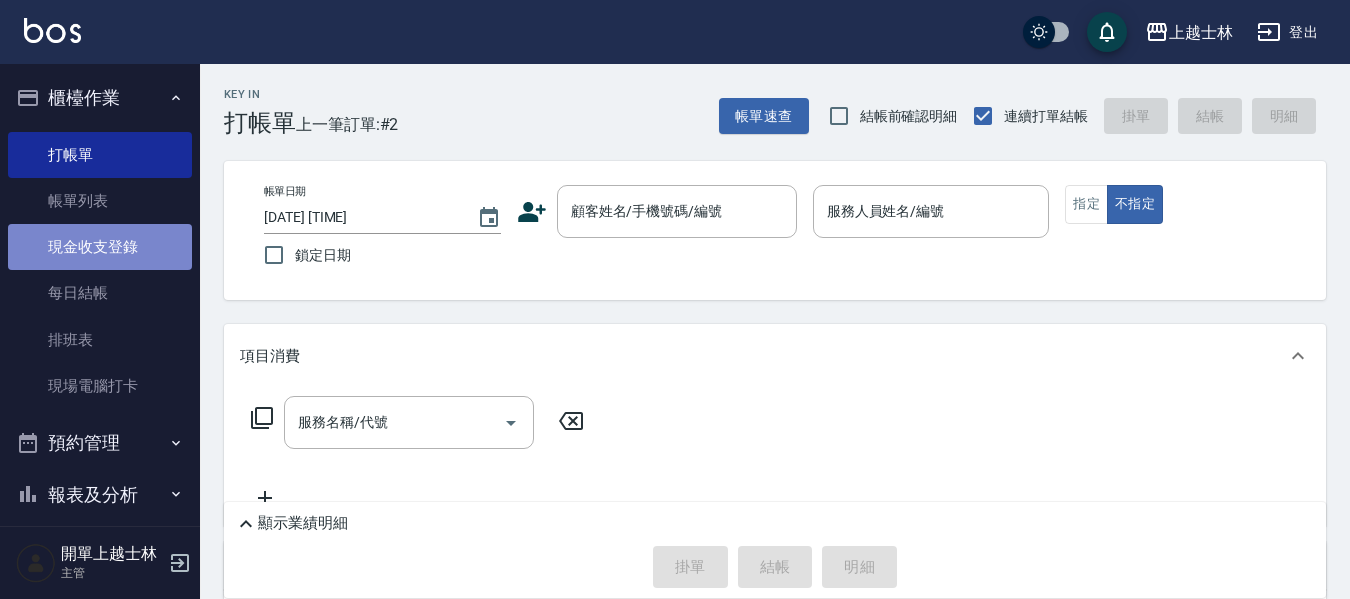 click on "現金收支登錄" at bounding box center (100, 247) 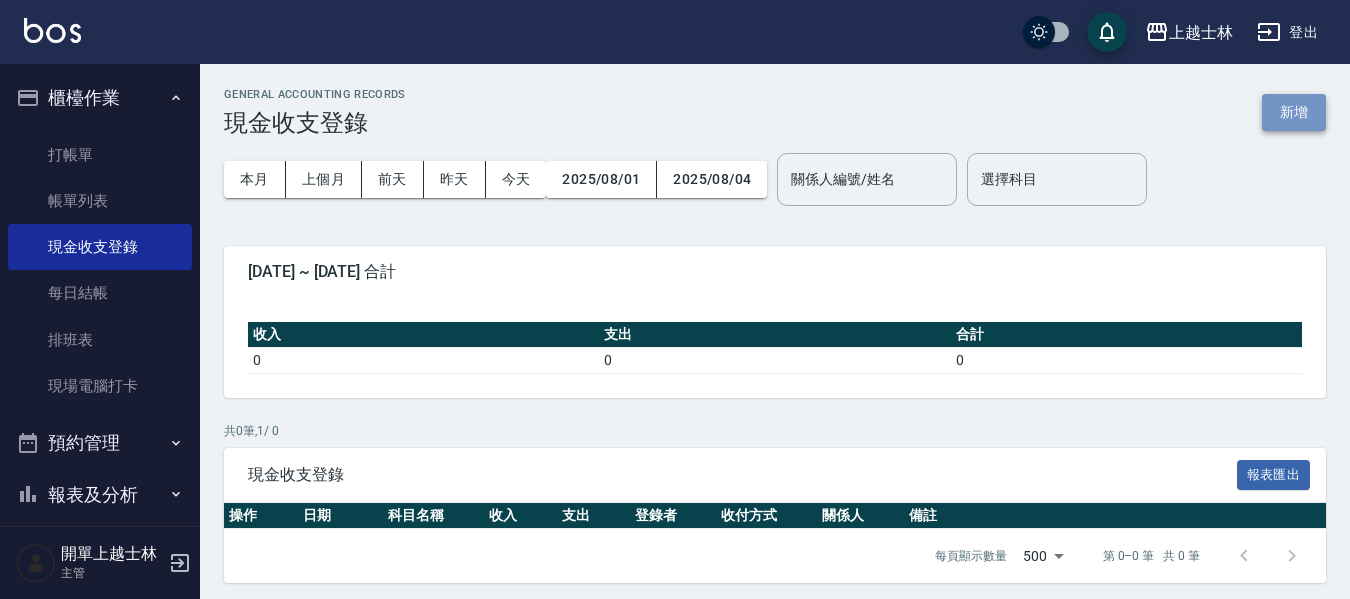 click on "新增" at bounding box center [1294, 112] 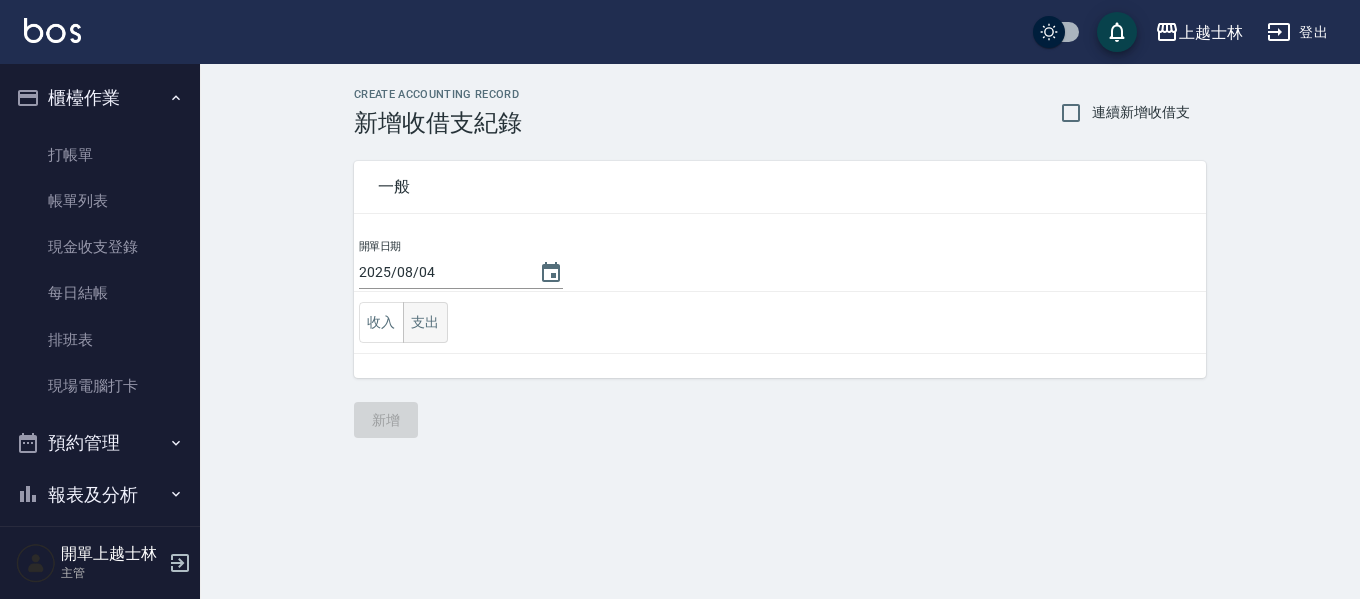 click on "支出" at bounding box center (425, 322) 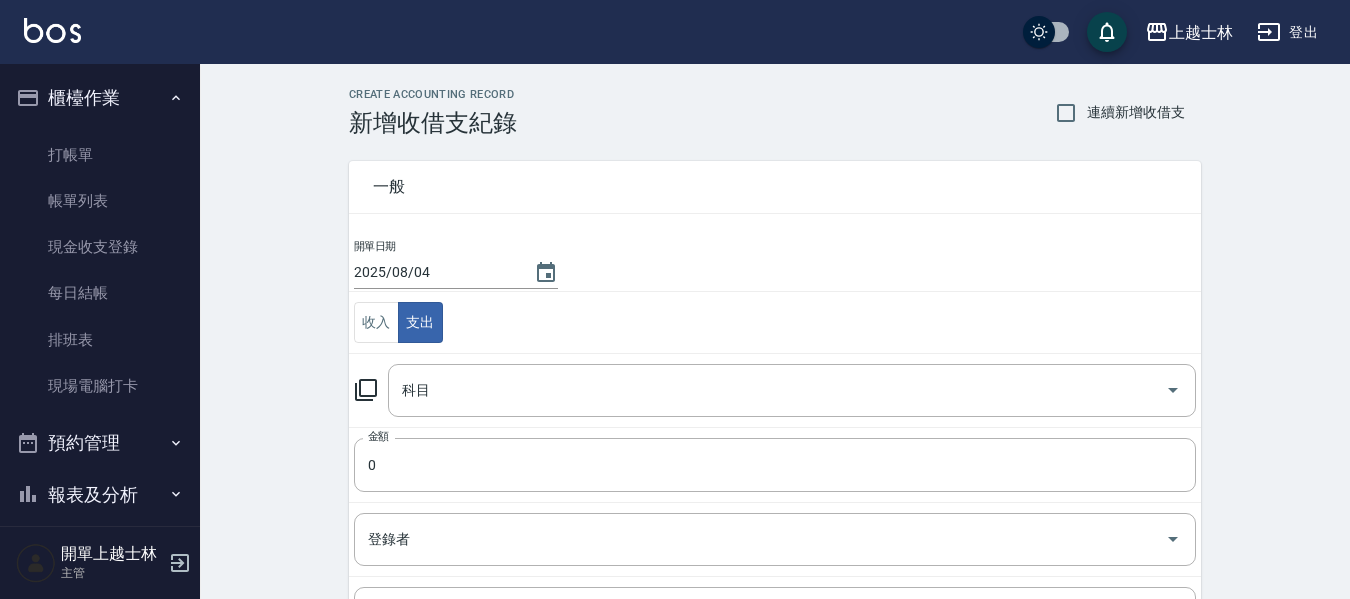 click 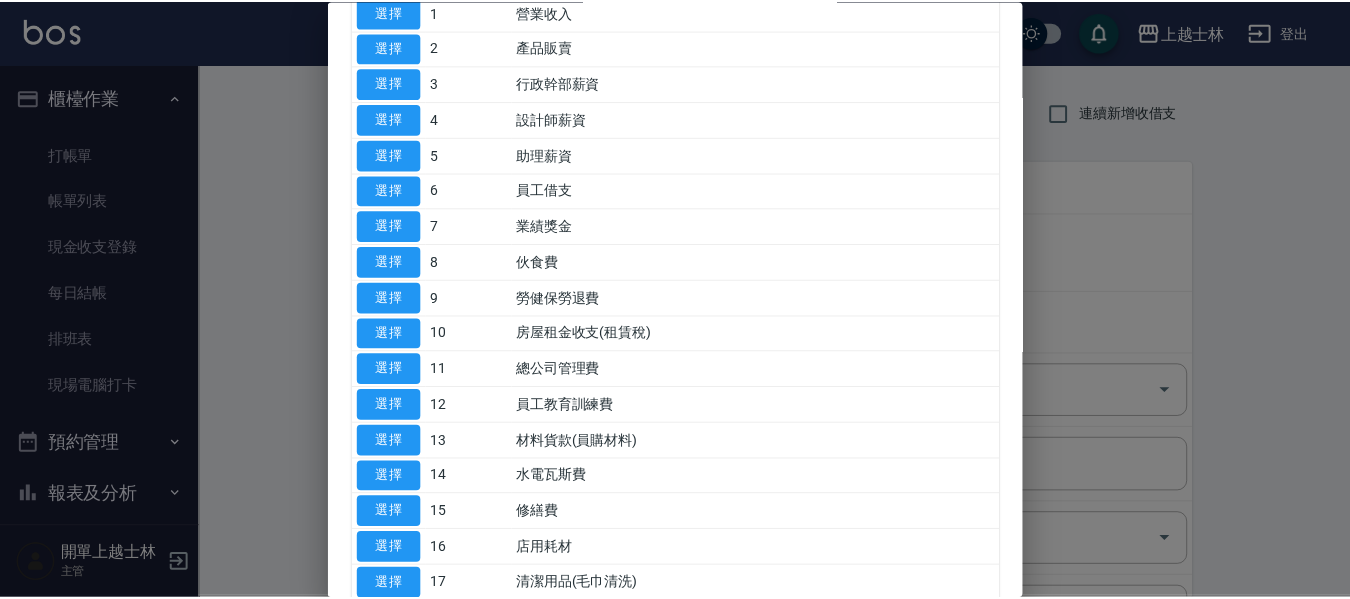 scroll, scrollTop: 200, scrollLeft: 0, axis: vertical 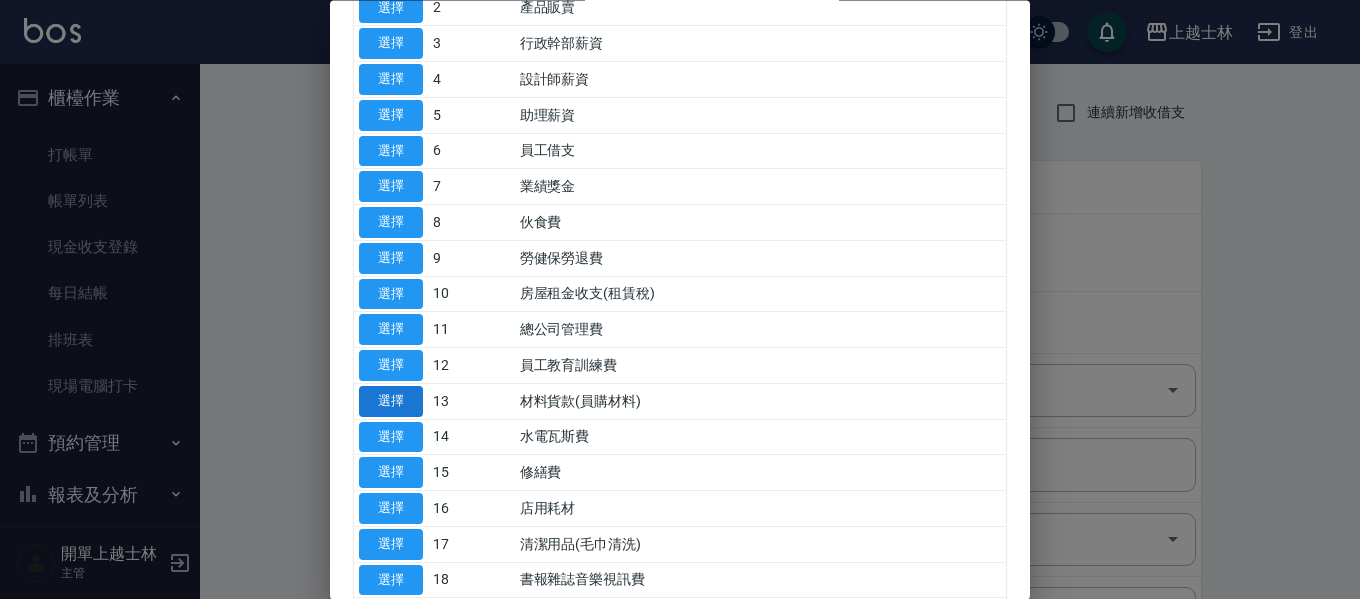 click on "選擇" at bounding box center (391, 401) 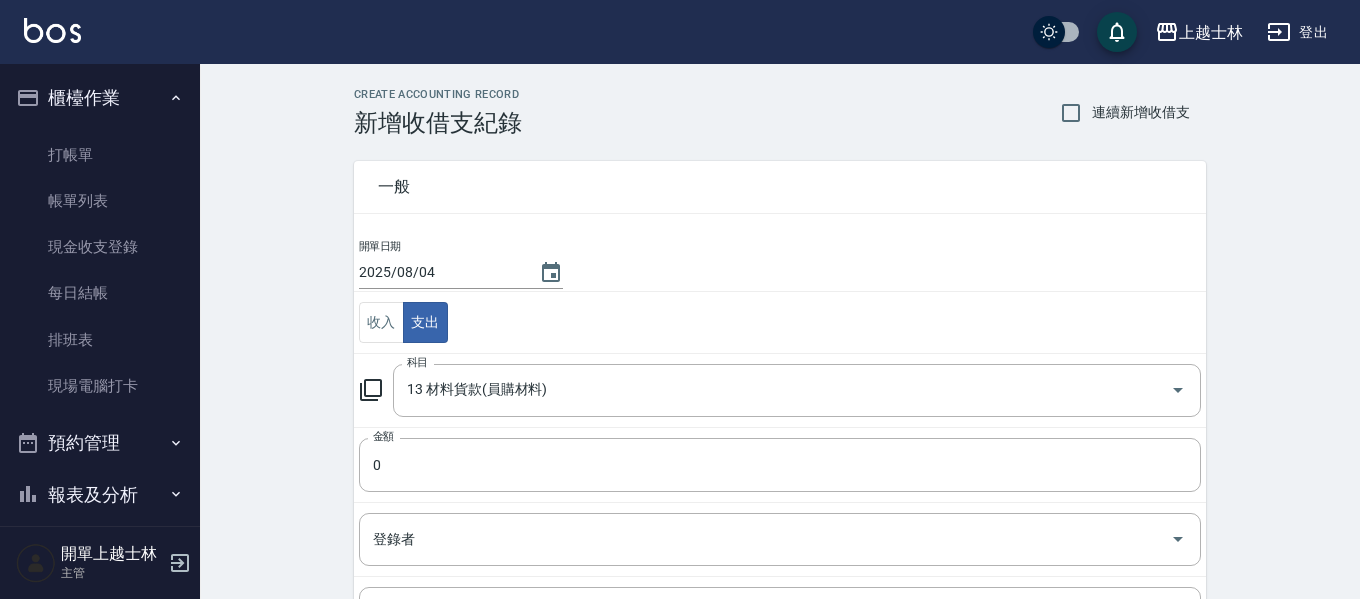 type on "13 材料貨款(員購材料)" 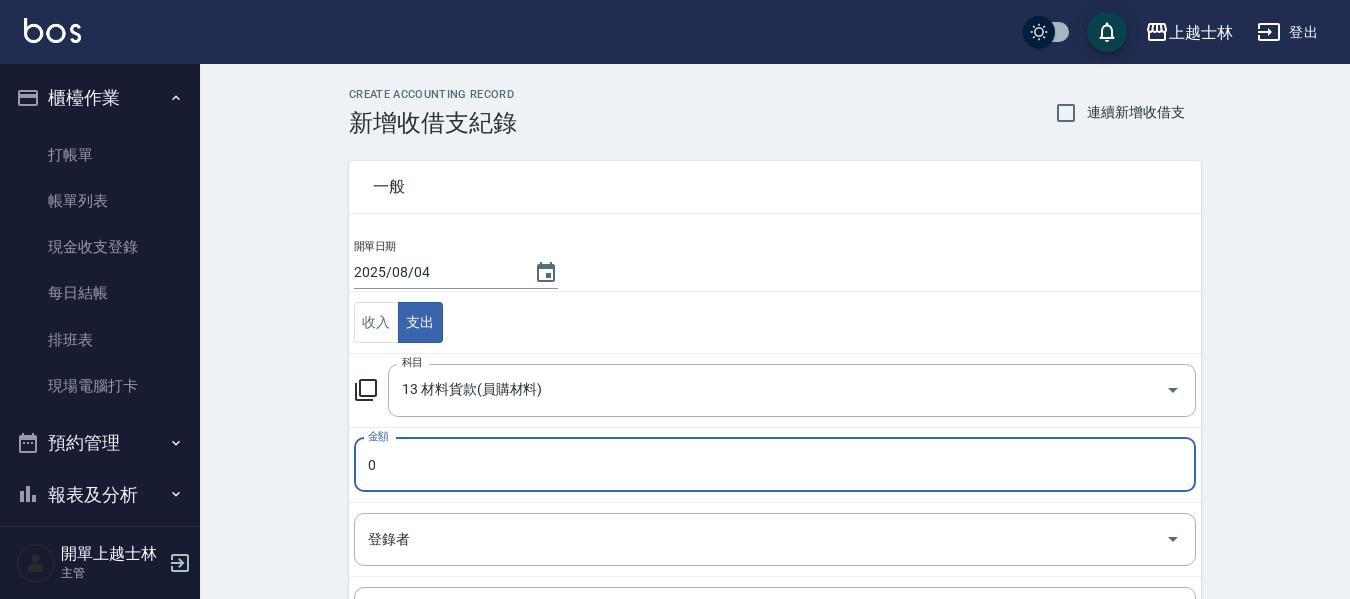 click on "0" at bounding box center [775, 465] 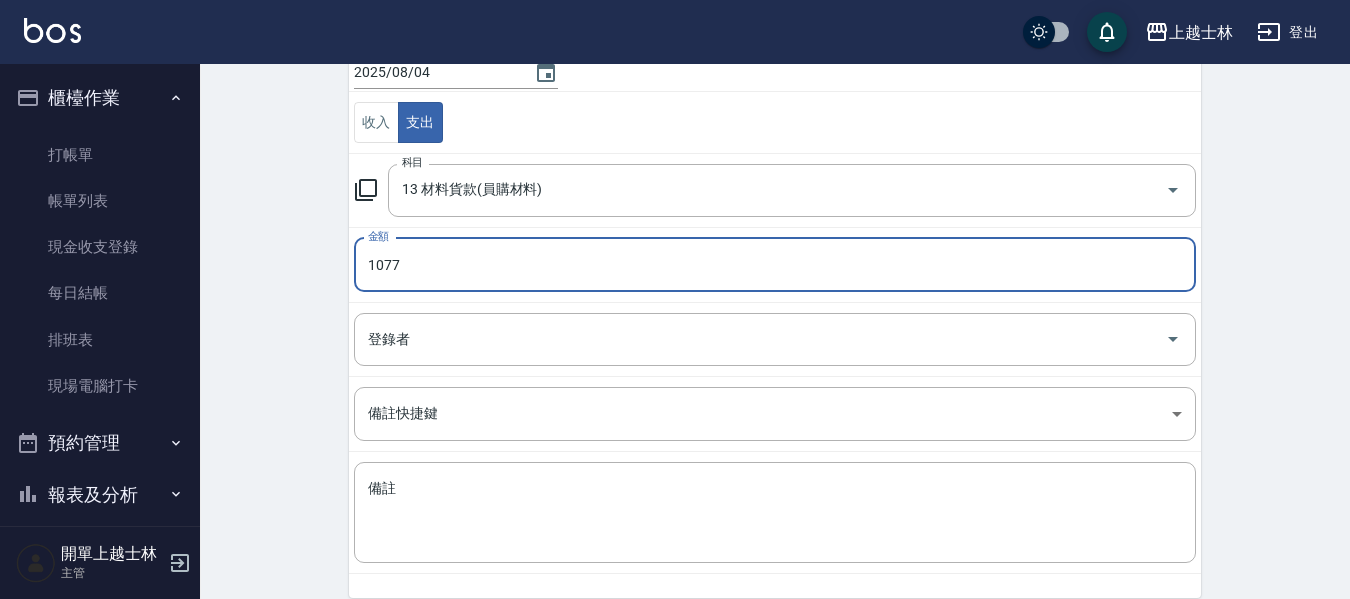 scroll, scrollTop: 284, scrollLeft: 0, axis: vertical 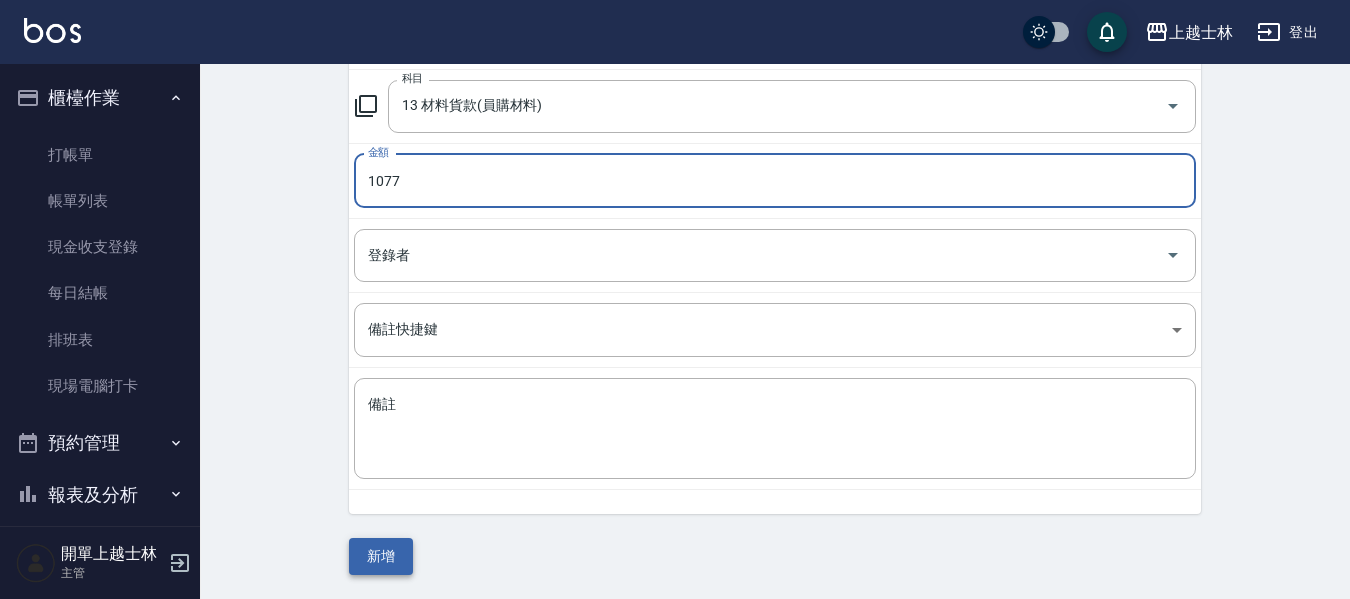 type on "1077" 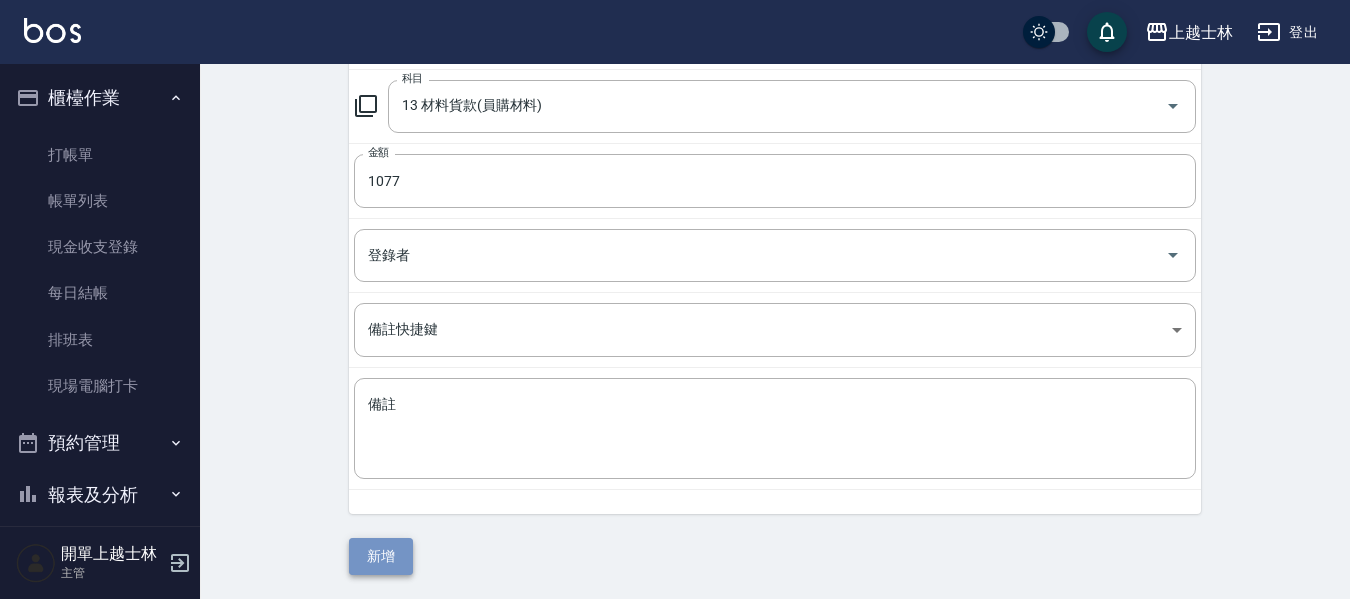 click on "新增" at bounding box center (381, 556) 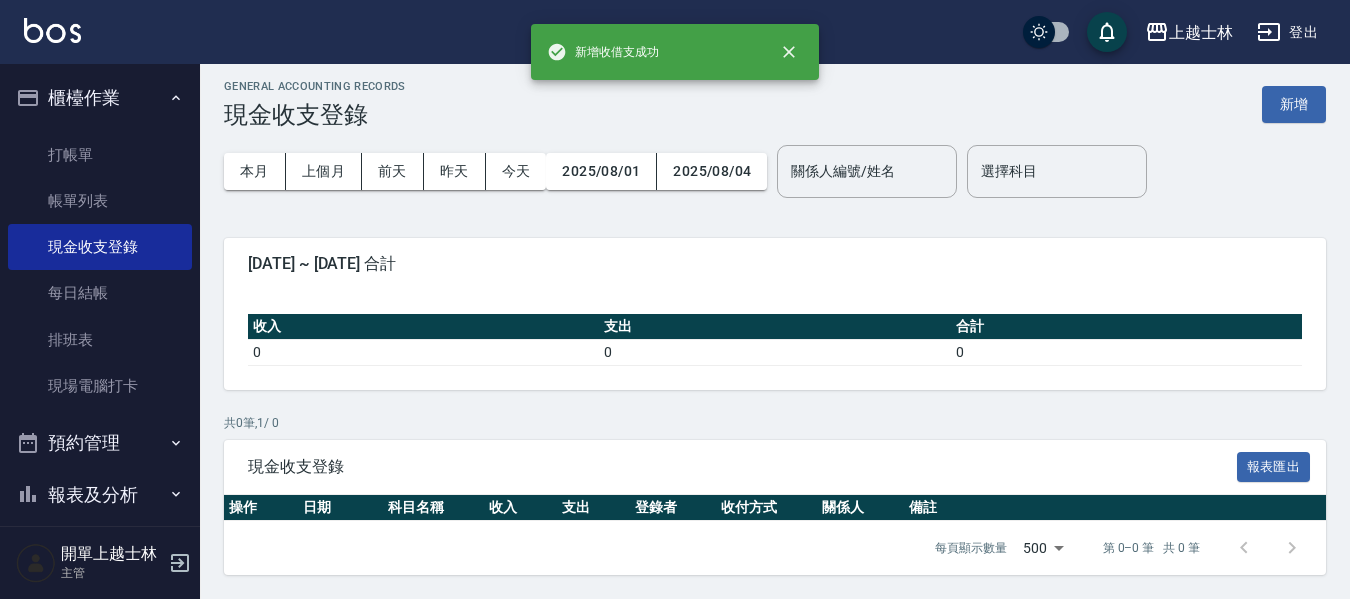 scroll, scrollTop: 0, scrollLeft: 0, axis: both 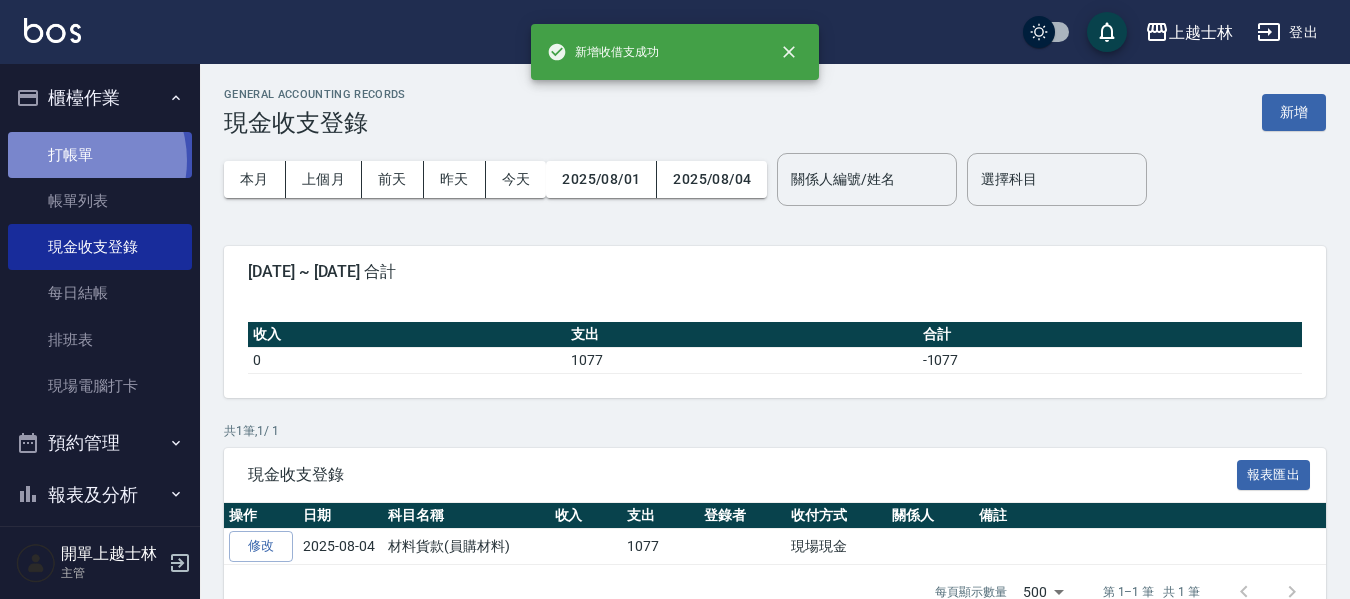 click on "打帳單" at bounding box center (100, 155) 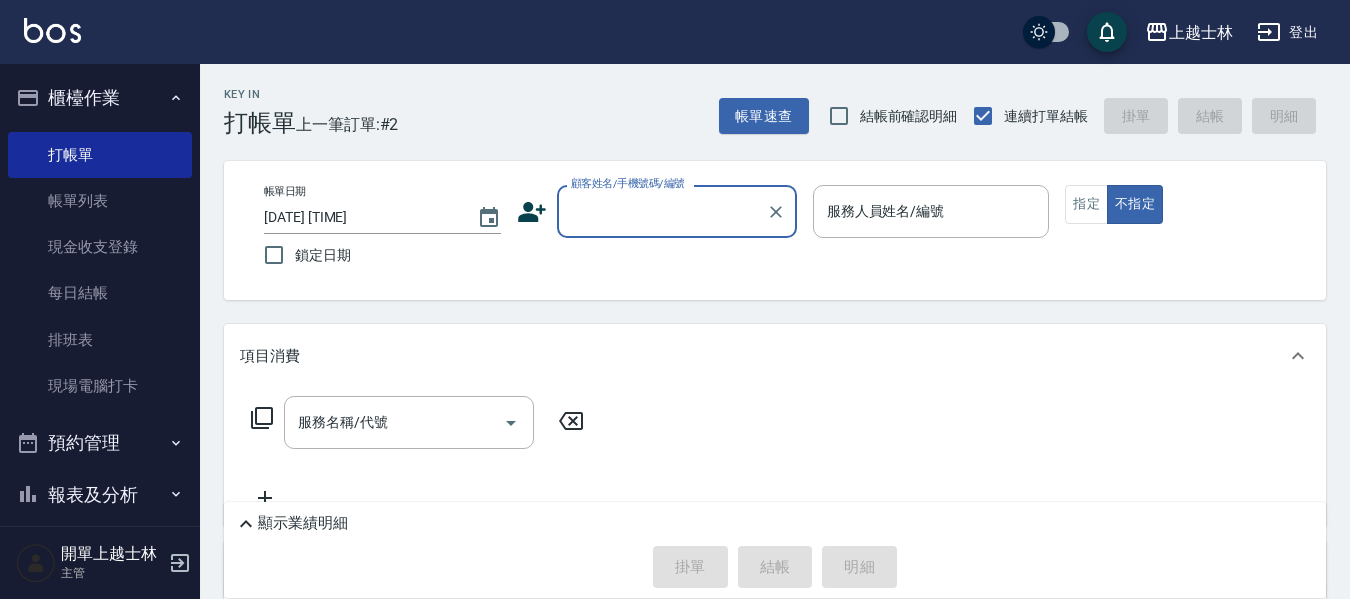 drag, startPoint x: 1009, startPoint y: 408, endPoint x: 1013, endPoint y: 354, distance: 54.147945 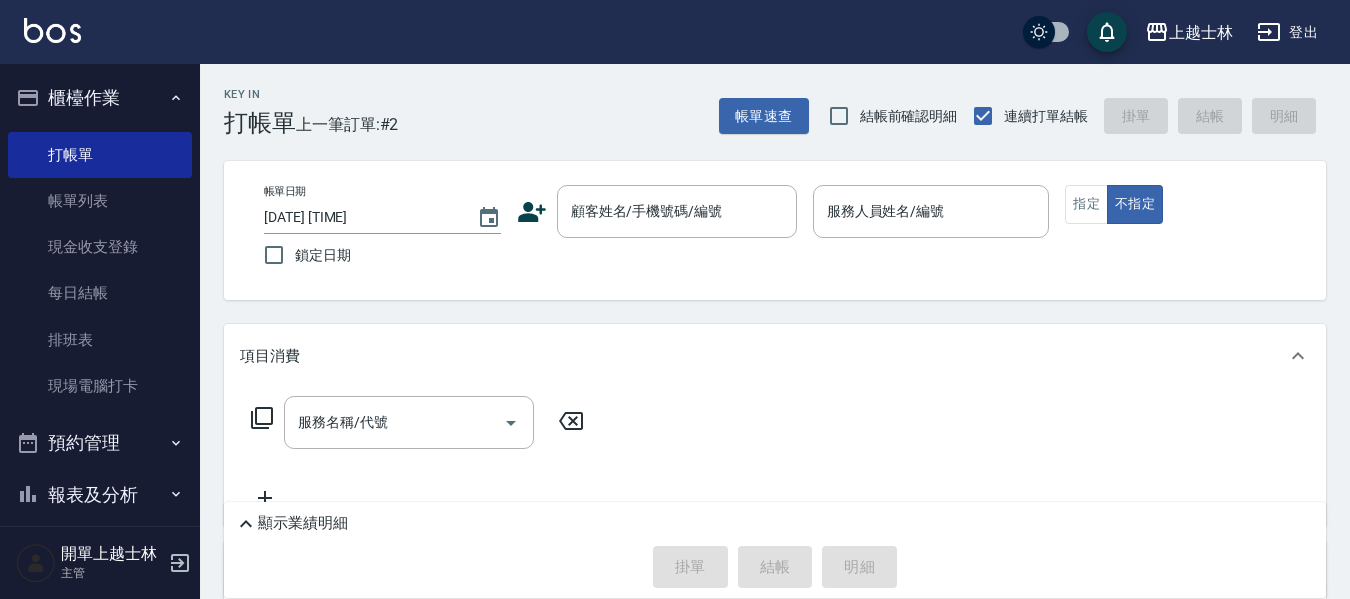 drag, startPoint x: 1013, startPoint y: 354, endPoint x: 867, endPoint y: 156, distance: 246.00813 